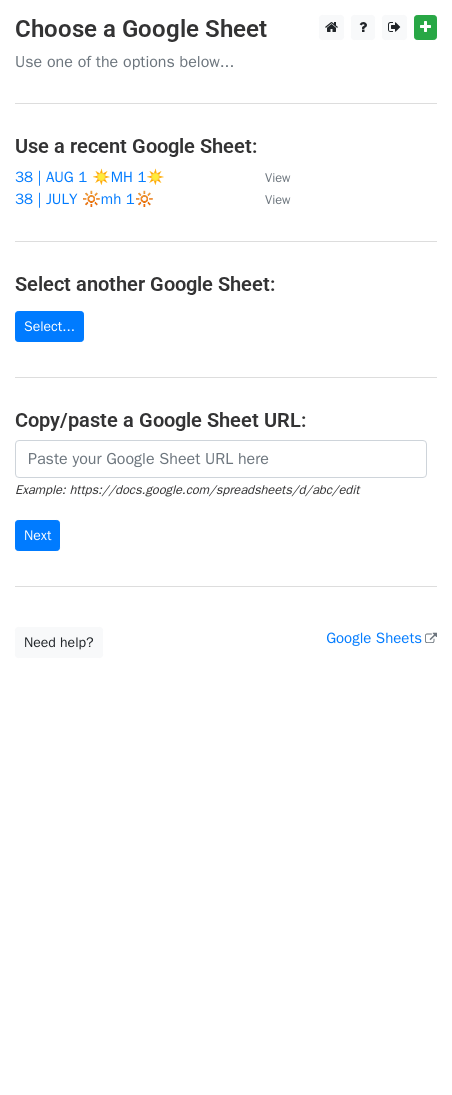 scroll, scrollTop: 0, scrollLeft: 0, axis: both 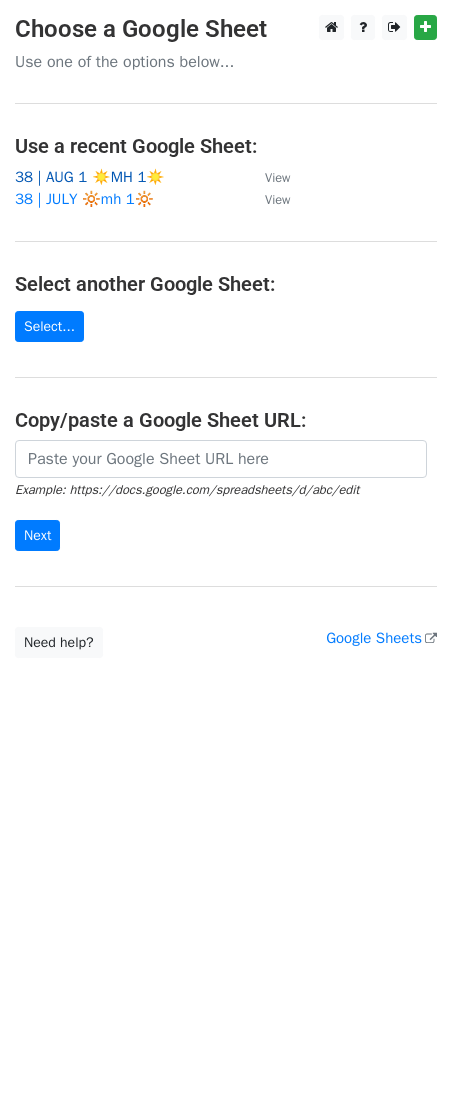 click on "38 | AUG 1 ☀️MH 1☀️" at bounding box center (90, 177) 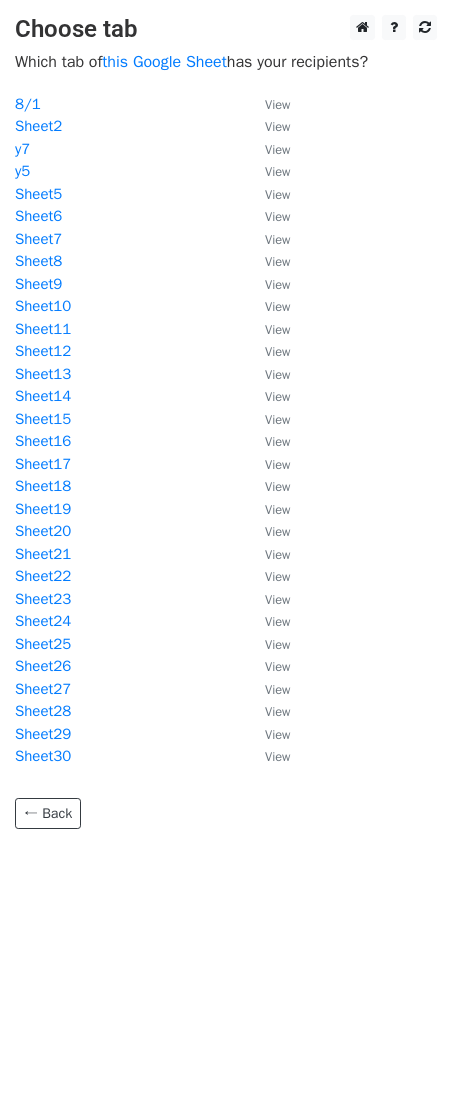 scroll, scrollTop: 0, scrollLeft: 0, axis: both 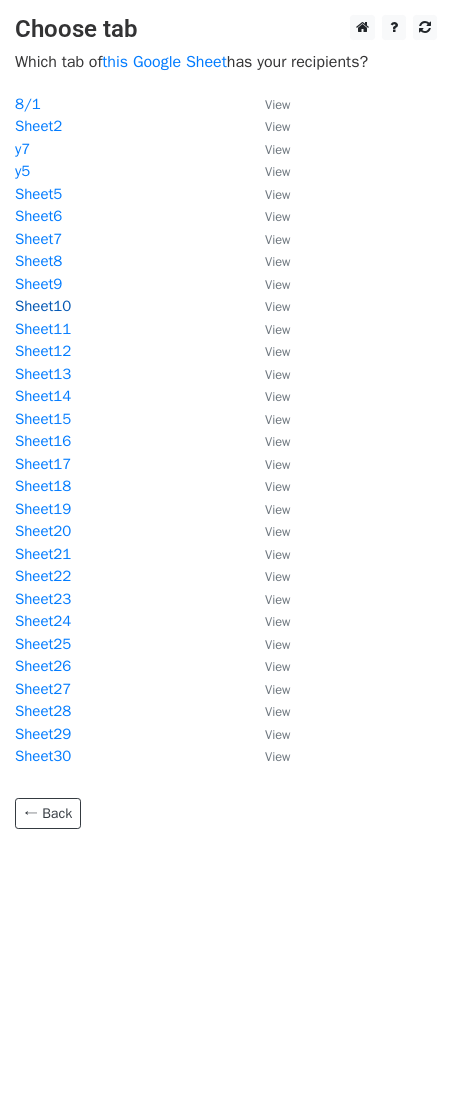 click on "Sheet10" at bounding box center (43, 306) 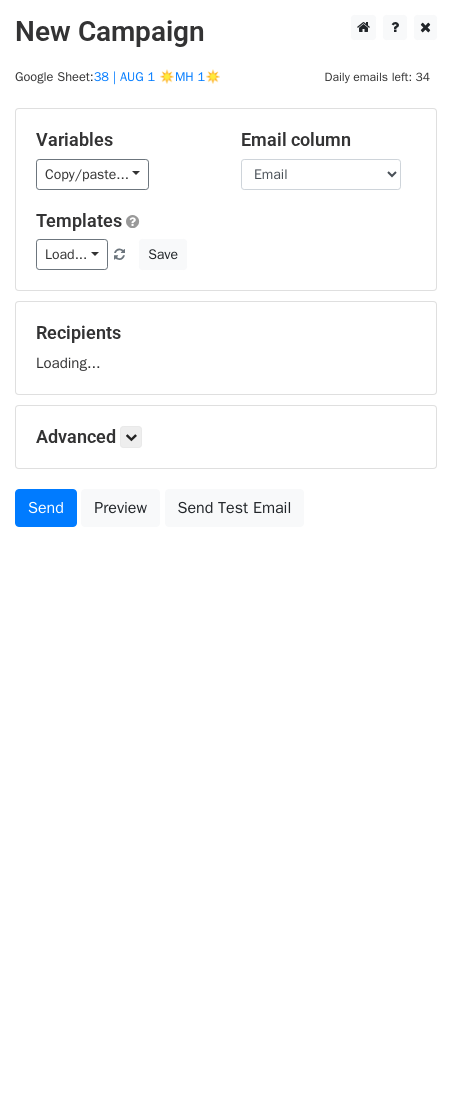 scroll, scrollTop: 0, scrollLeft: 0, axis: both 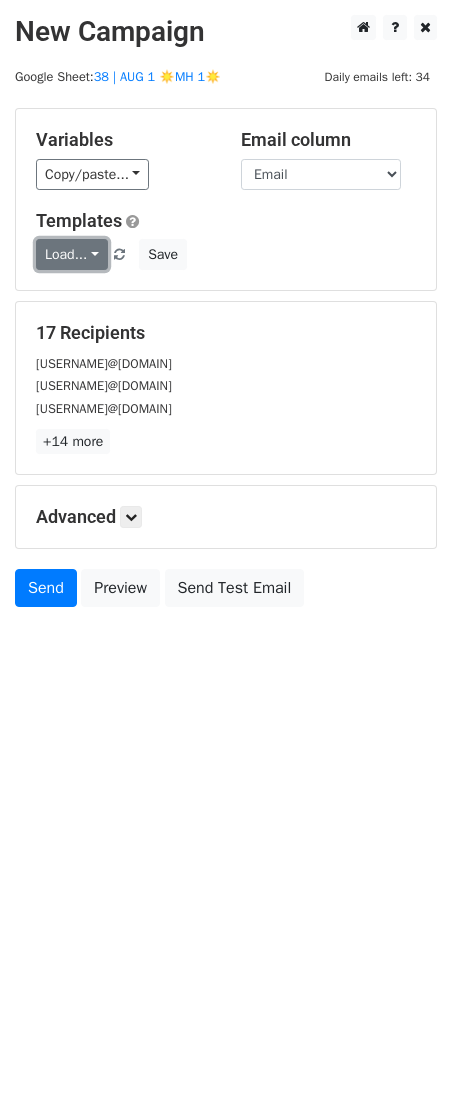 click on "Load..." at bounding box center (72, 254) 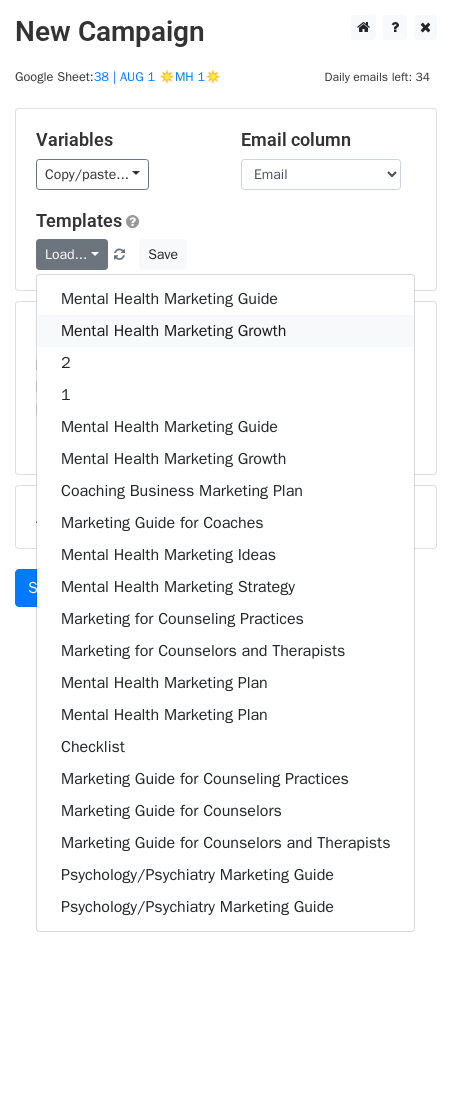click on "Mental Health Marketing Growth" at bounding box center [225, 331] 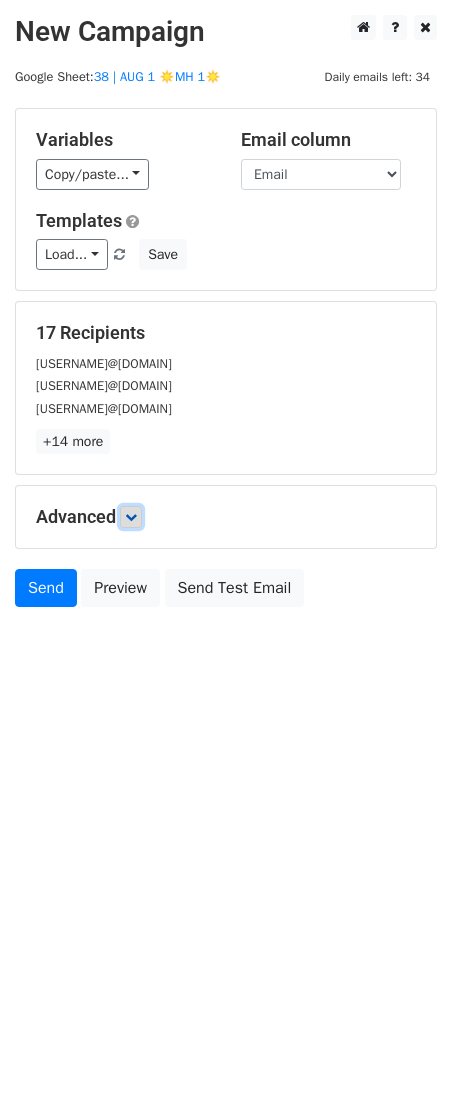 click at bounding box center (131, 517) 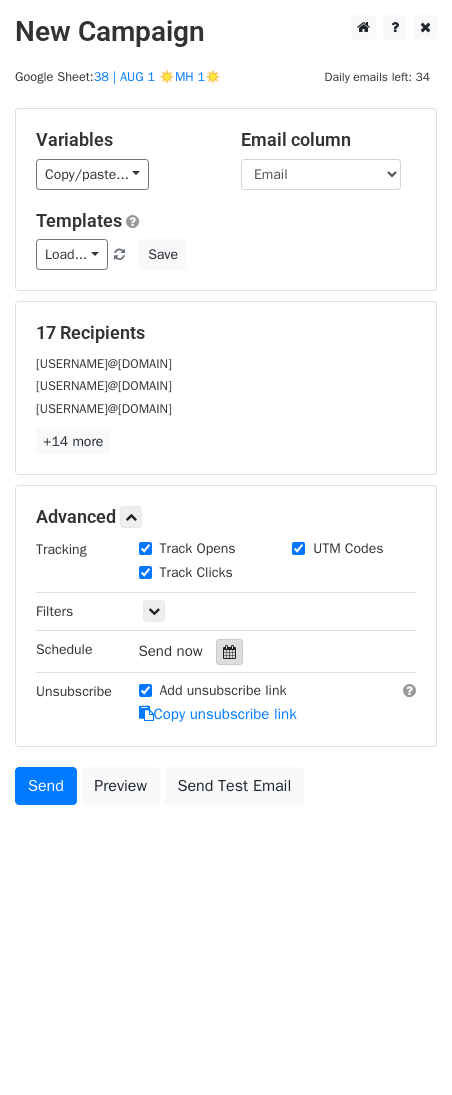 click at bounding box center (229, 652) 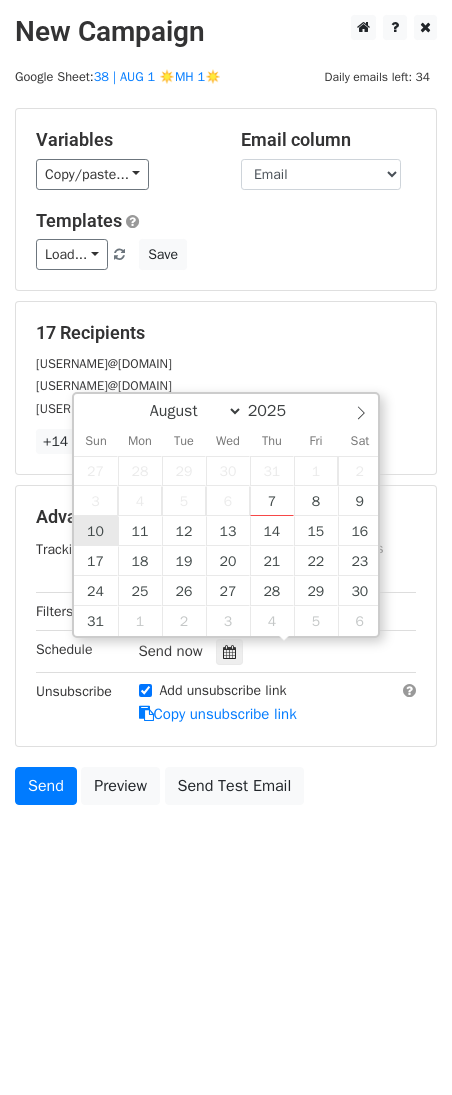 type on "2025-08-10 12:00" 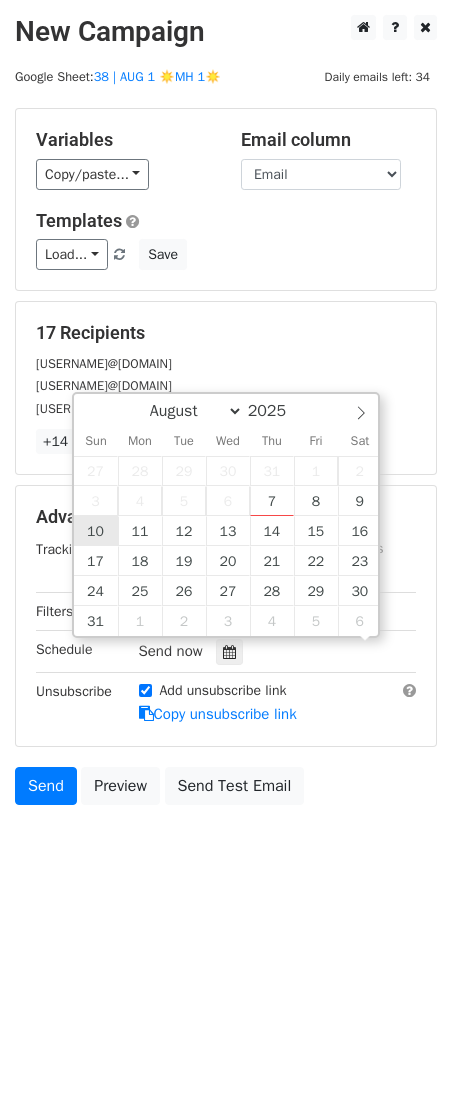 scroll, scrollTop: 1, scrollLeft: 0, axis: vertical 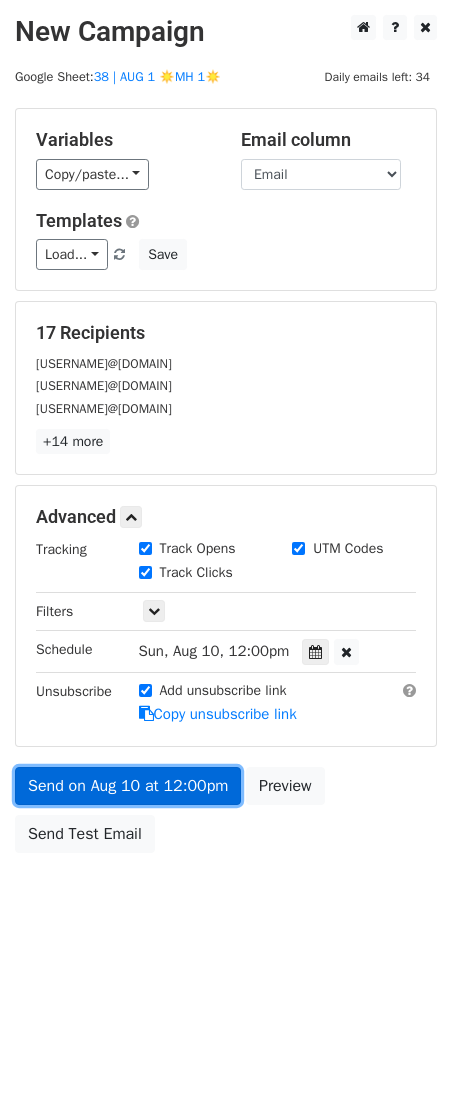 click on "Send on Aug 10 at 12:00pm" at bounding box center (128, 786) 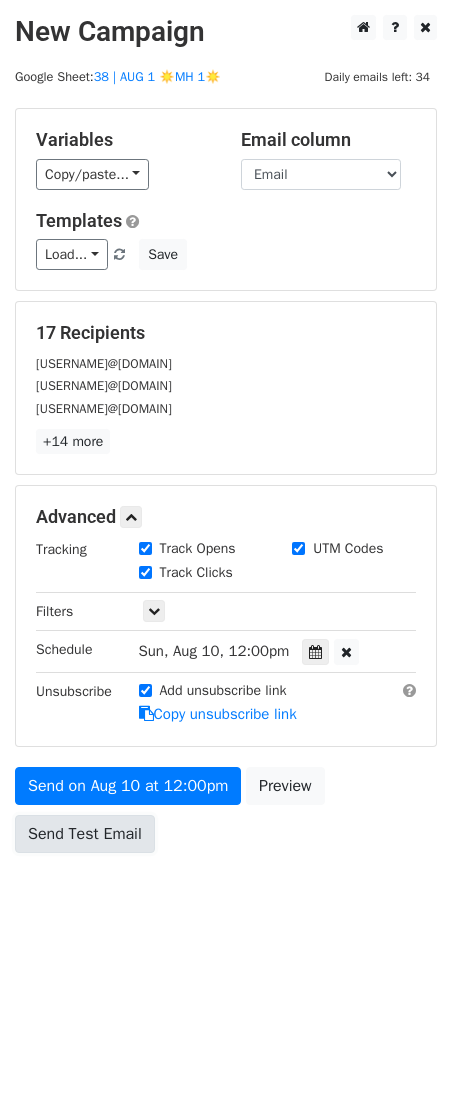 drag, startPoint x: 109, startPoint y: 828, endPoint x: 91, endPoint y: 827, distance: 18.027756 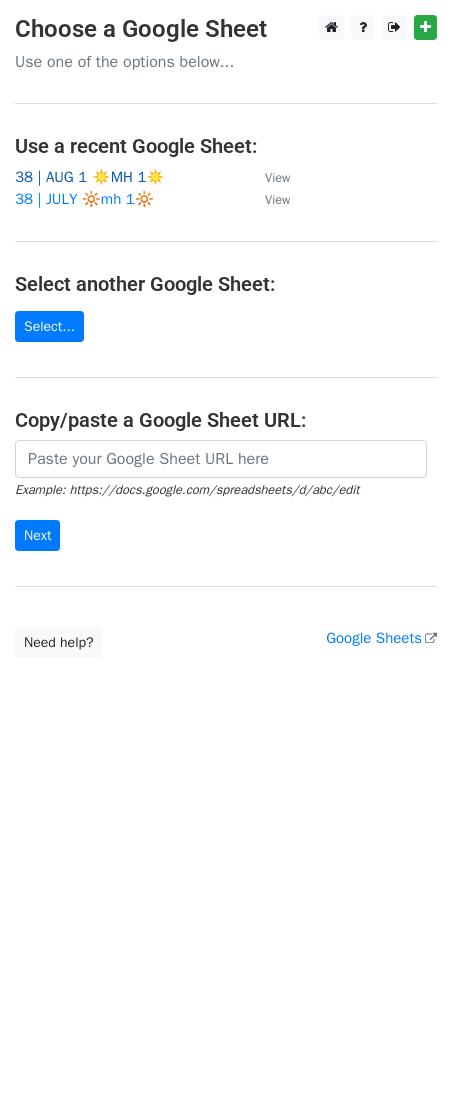 scroll, scrollTop: 0, scrollLeft: 0, axis: both 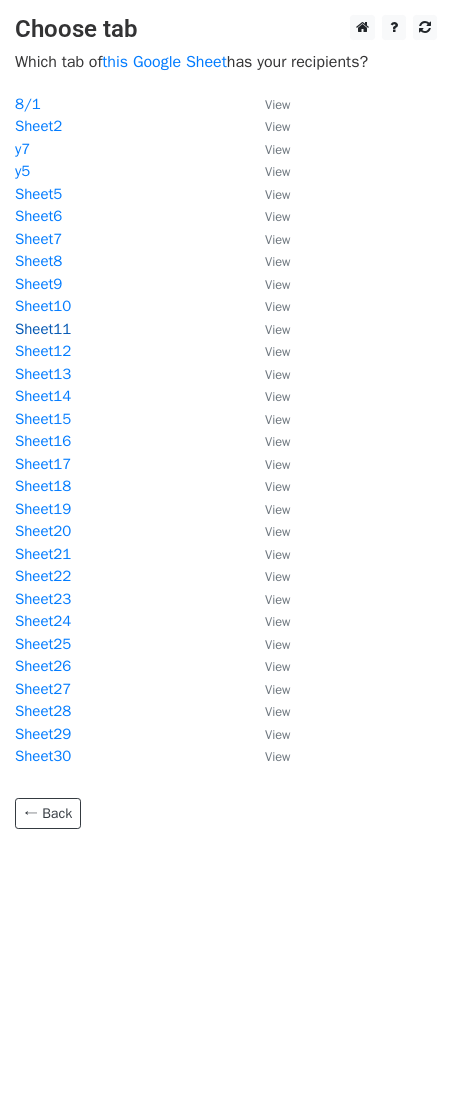 click on "Sheet11" at bounding box center [43, 329] 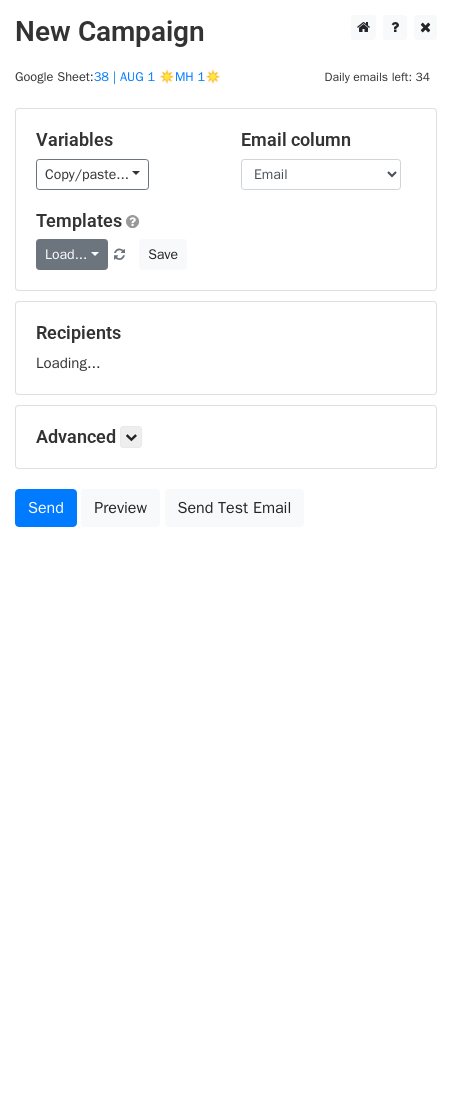 scroll, scrollTop: 0, scrollLeft: 0, axis: both 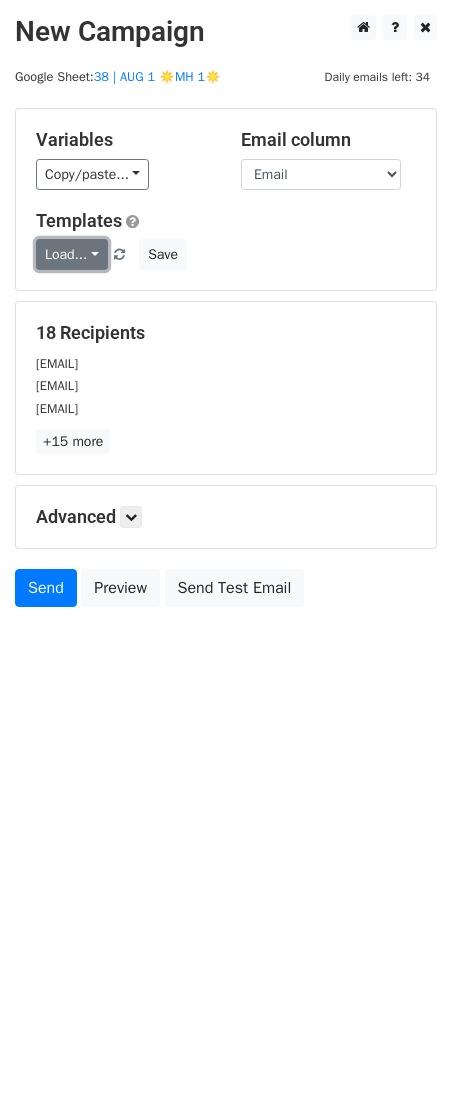 click on "Load..." at bounding box center [72, 254] 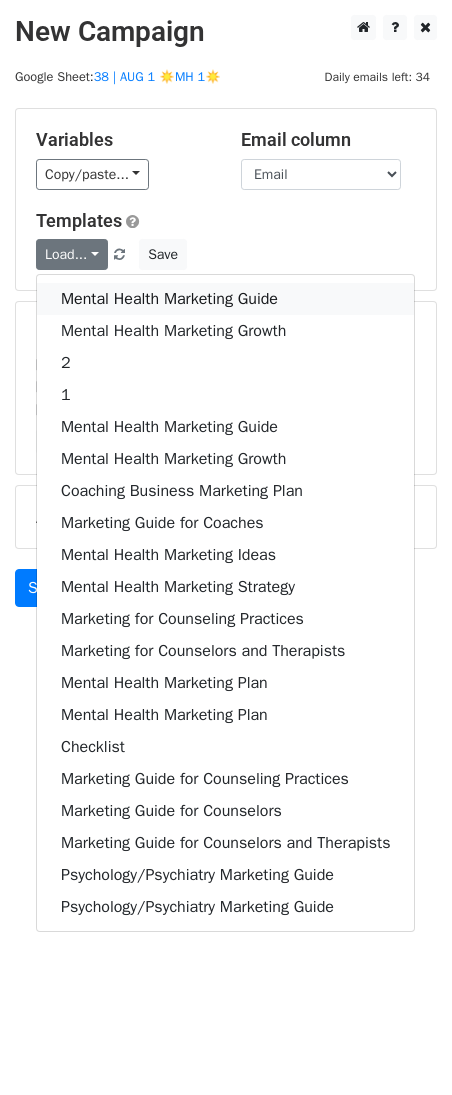 click on "Mental Health Marketing Guide" at bounding box center (225, 299) 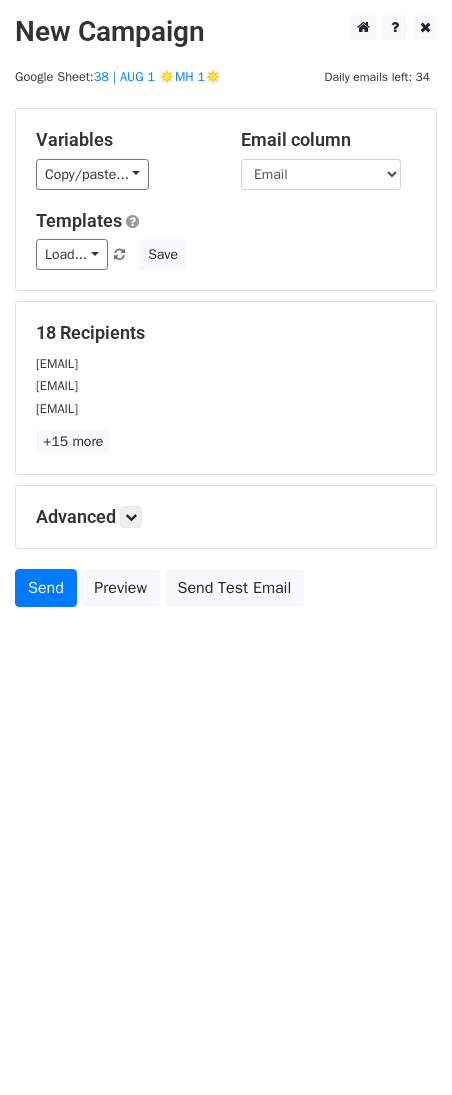 click on "Advanced
Tracking
Track Opens
UTM Codes
Track Clicks
Filters
Only include spreadsheet rows that match the following filters:
Schedule
Send now
Unsubscribe
Add unsubscribe link
Copy unsubscribe link" at bounding box center (226, 517) 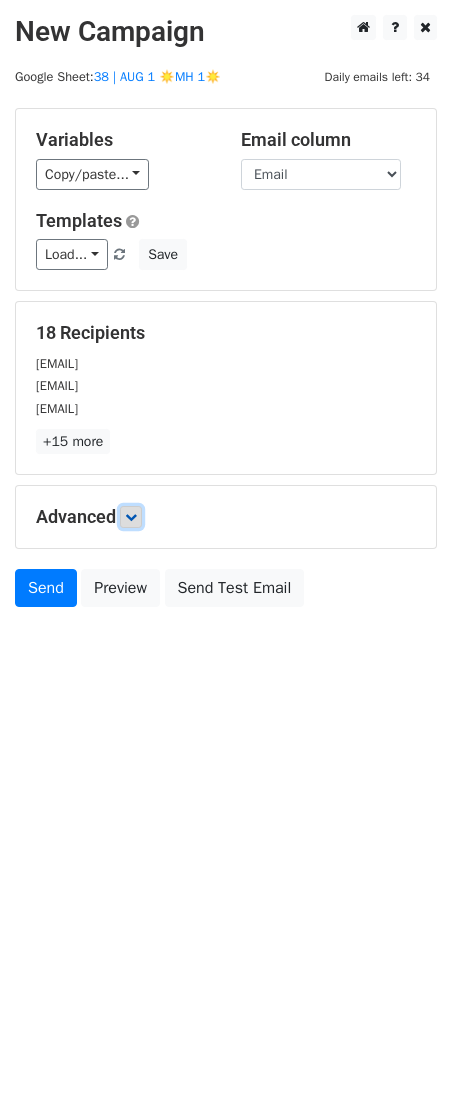 click at bounding box center (131, 517) 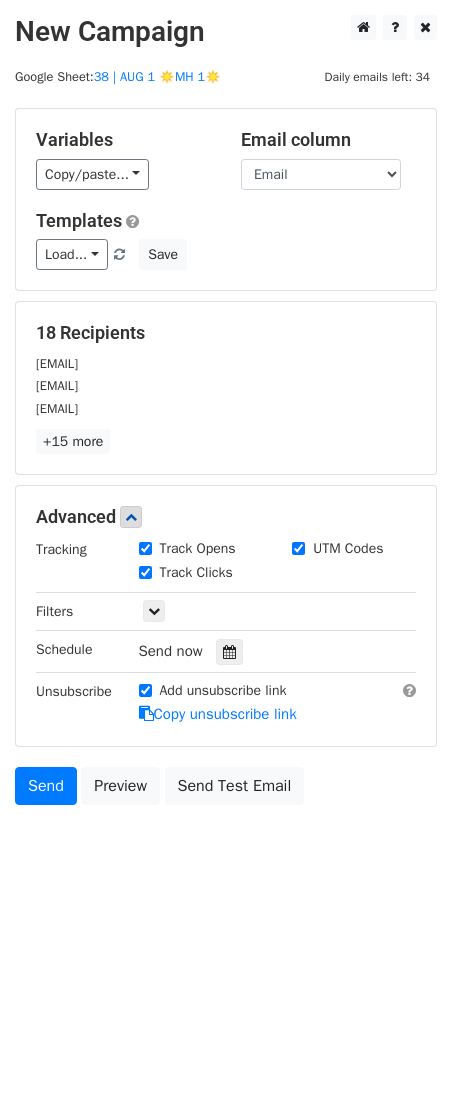 drag, startPoint x: 223, startPoint y: 655, endPoint x: 138, endPoint y: 560, distance: 127.47549 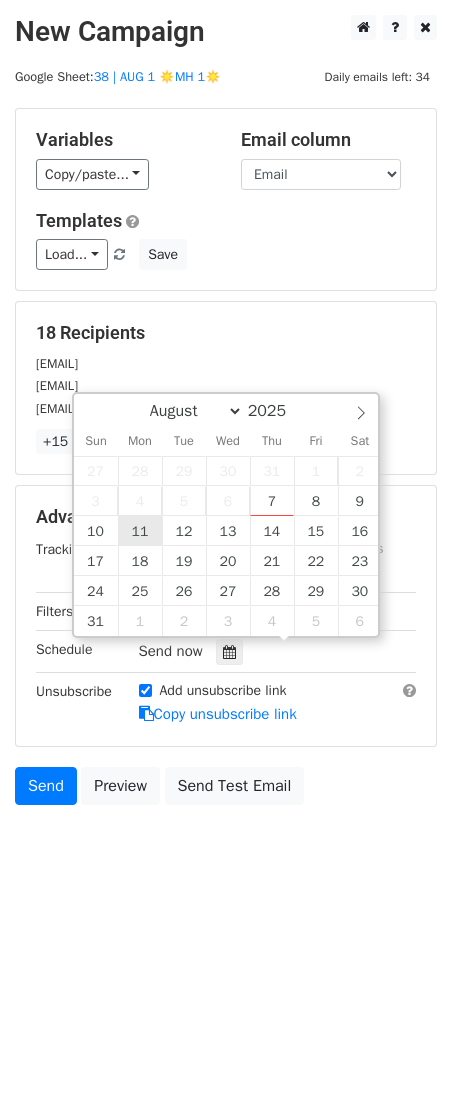 type on "2025-08-11 12:00" 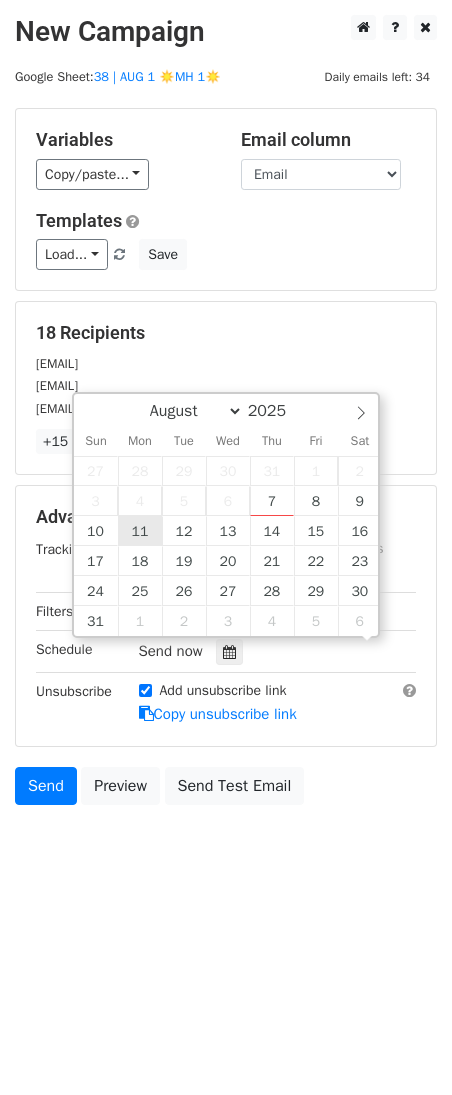 scroll, scrollTop: 1, scrollLeft: 0, axis: vertical 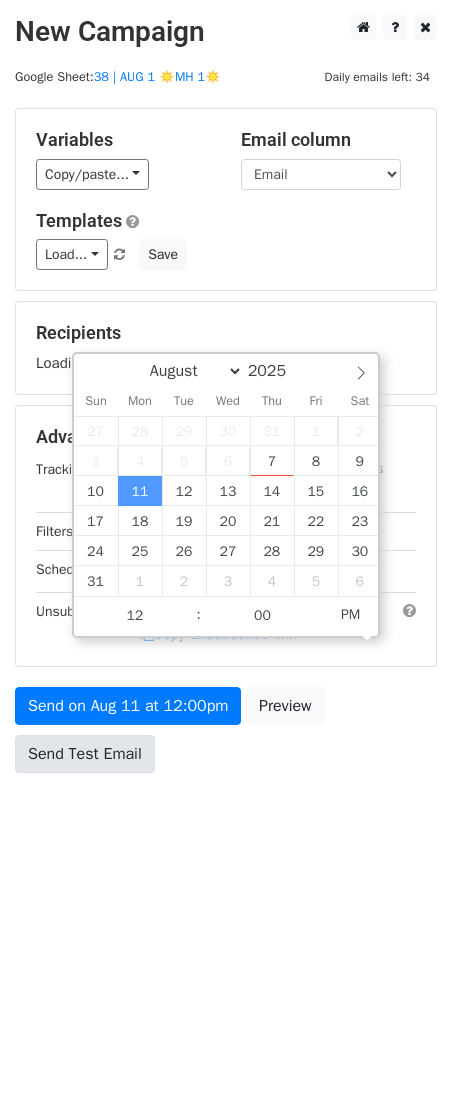 click on "Send on Aug 11 at 12:00pm
Preview
Send Test Email" at bounding box center (226, 735) 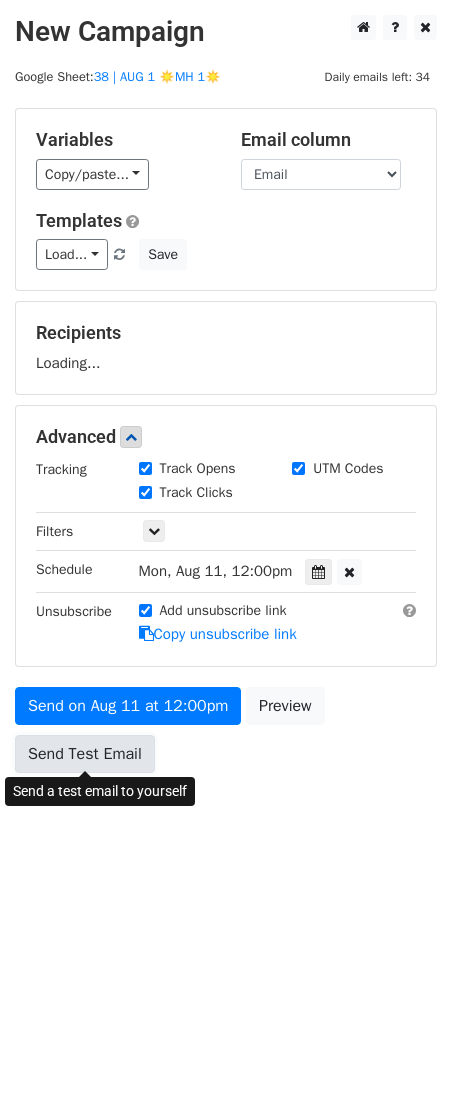 click on "Send Test Email" at bounding box center (85, 754) 